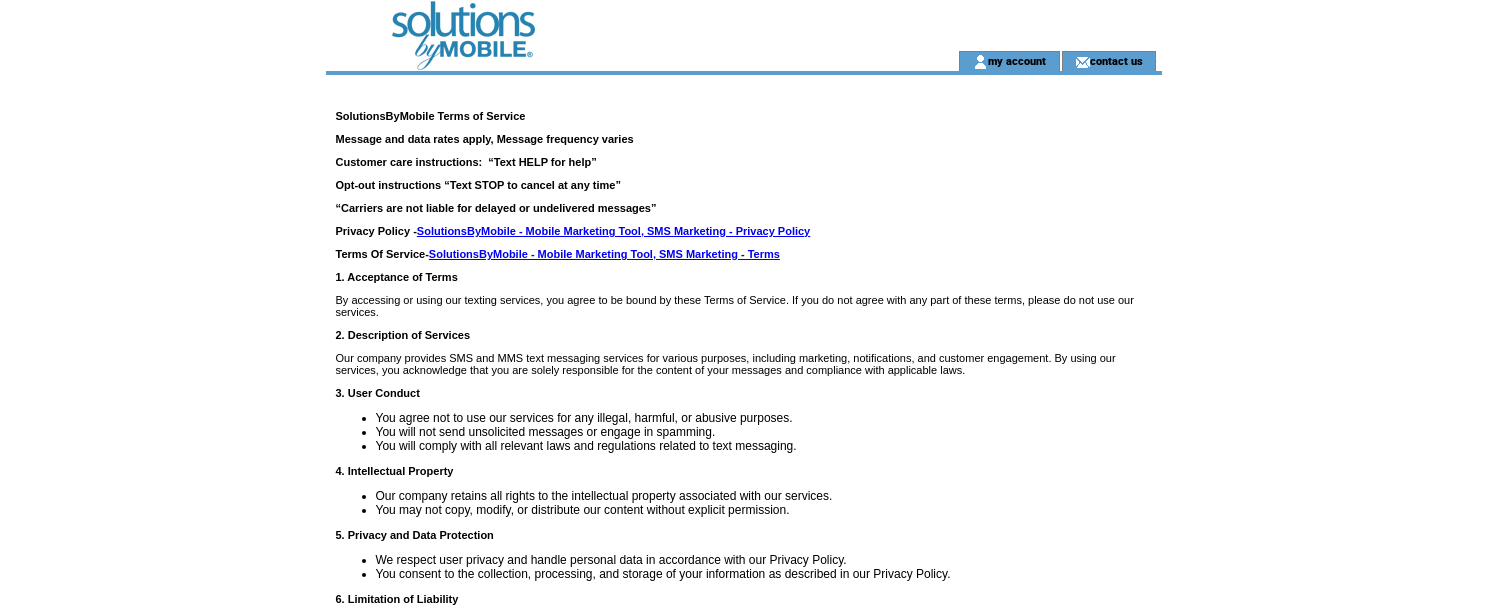 scroll, scrollTop: 0, scrollLeft: 0, axis: both 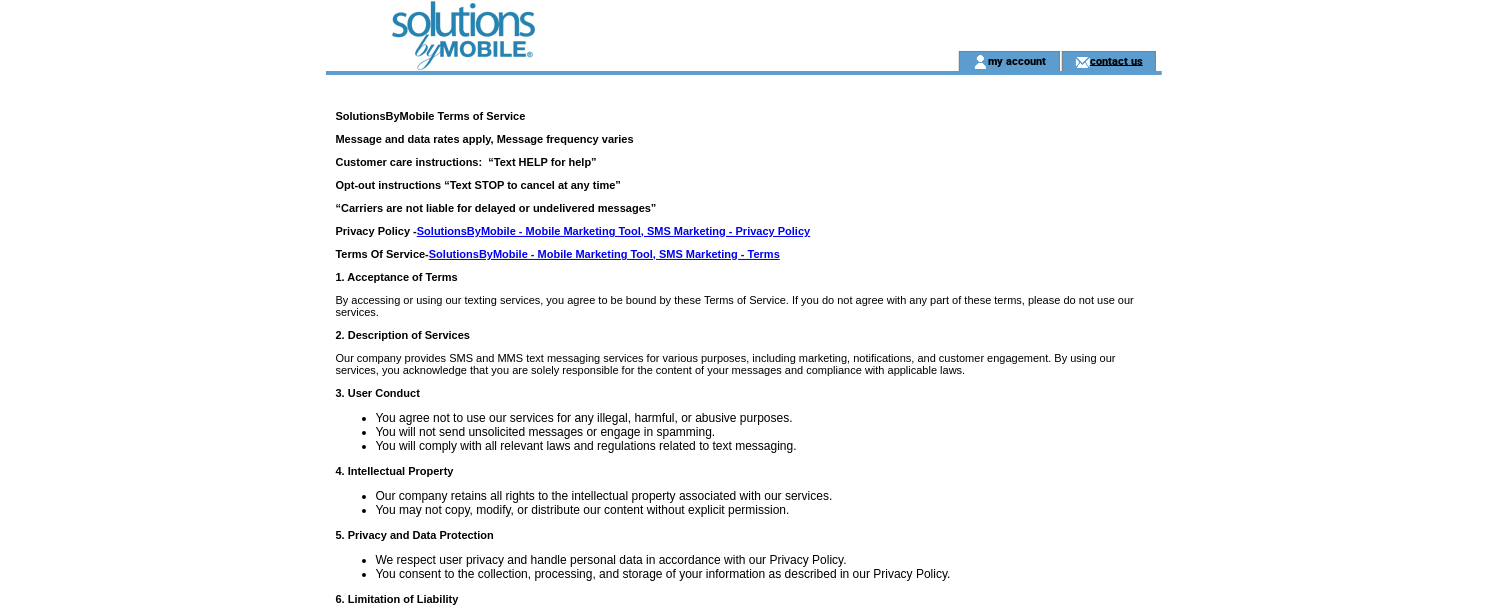 click on "contact us" at bounding box center [1116, 60] 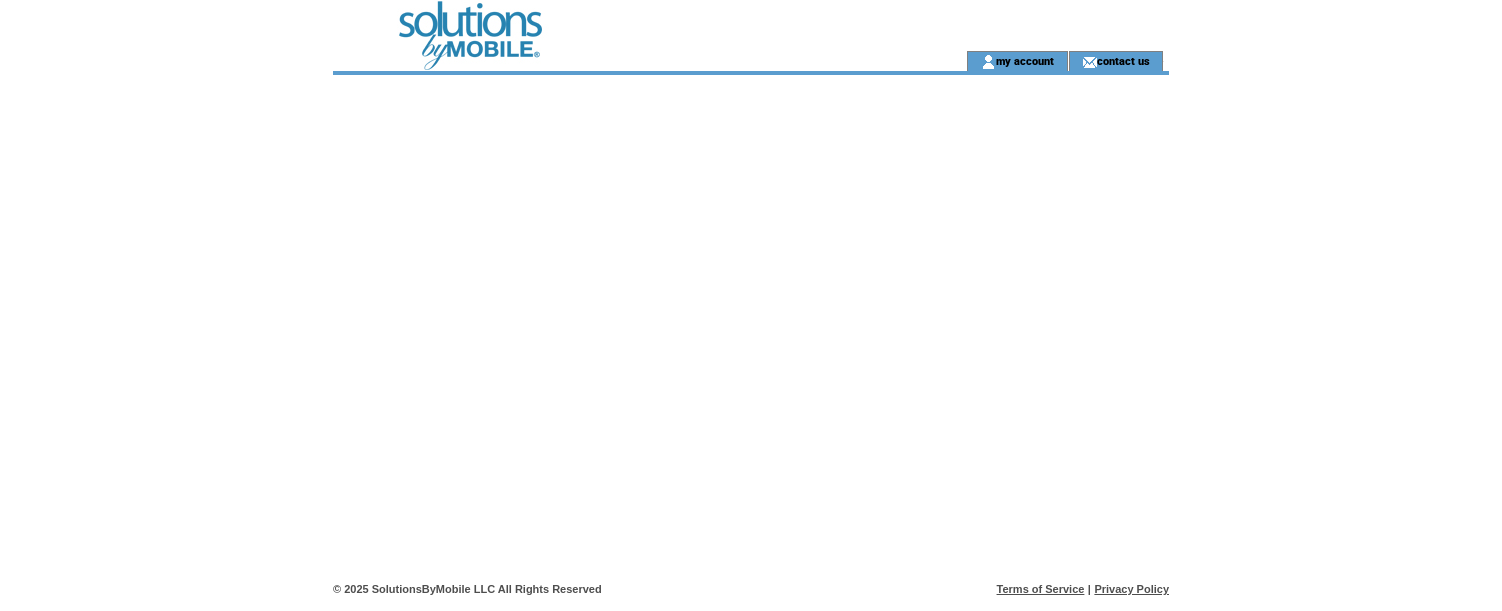 scroll, scrollTop: 0, scrollLeft: 0, axis: both 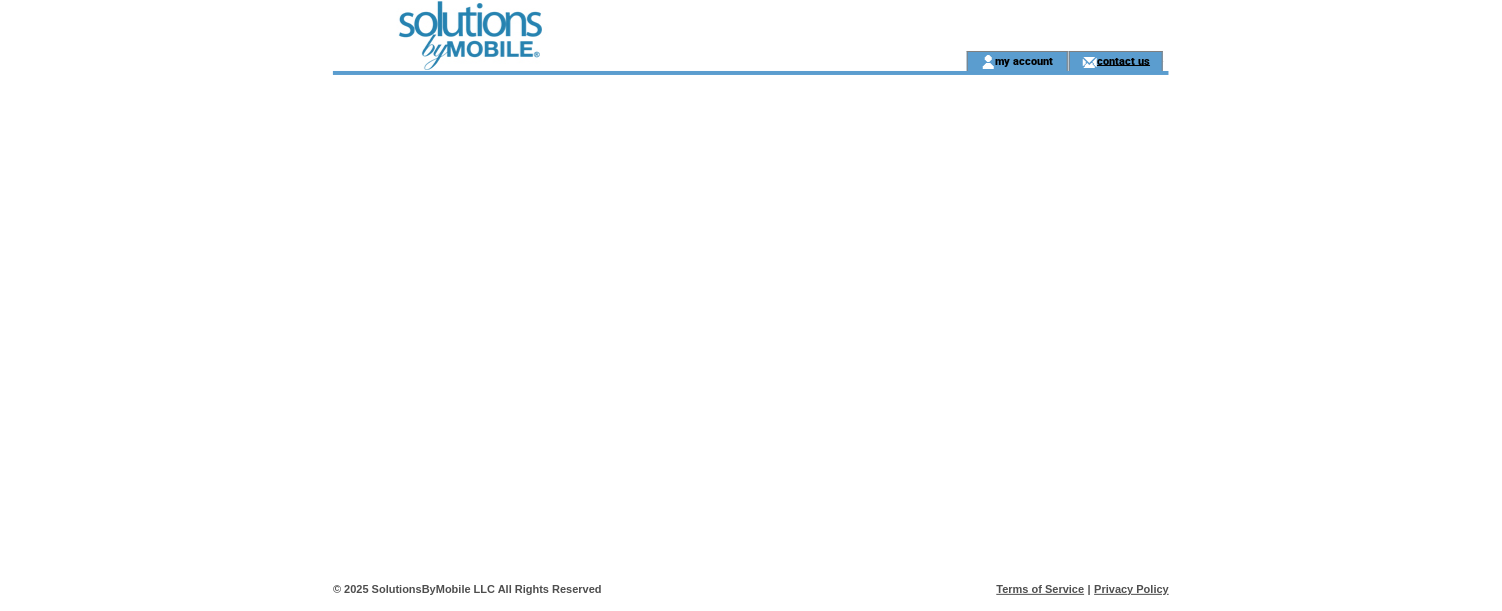 click on "contact us" at bounding box center [1123, 60] 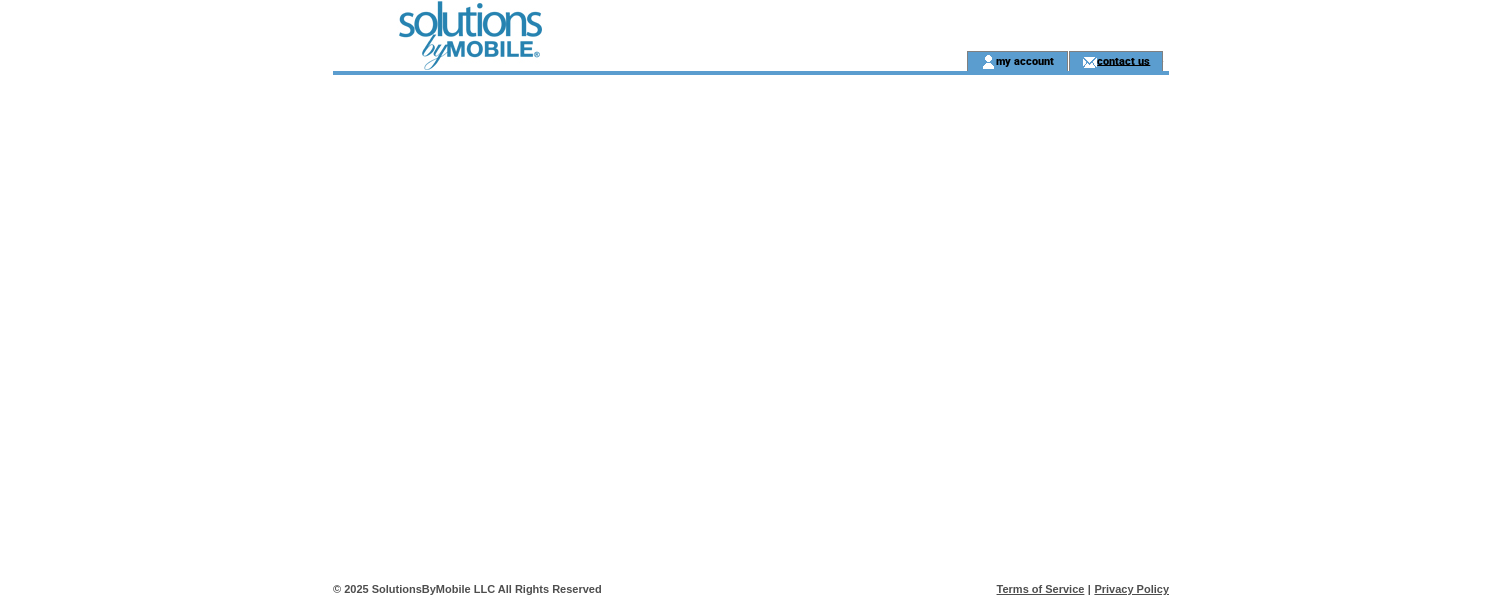 scroll, scrollTop: 0, scrollLeft: 0, axis: both 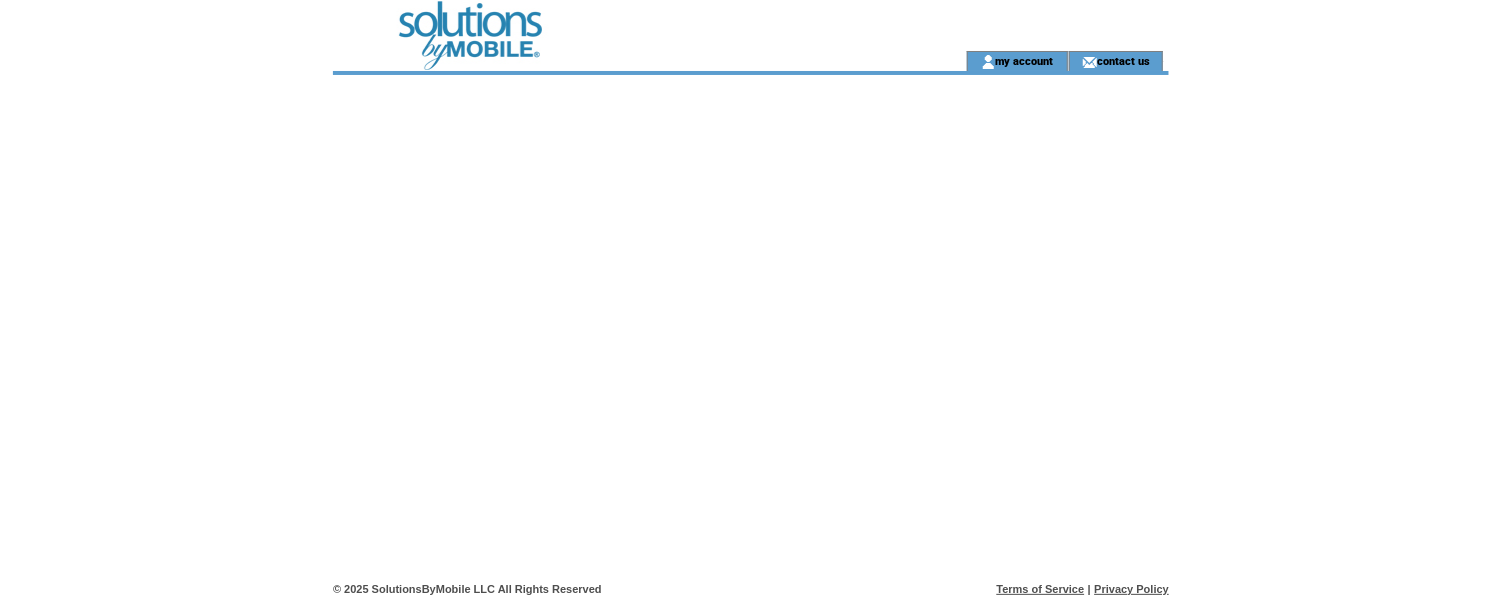 click at bounding box center [617, 25] 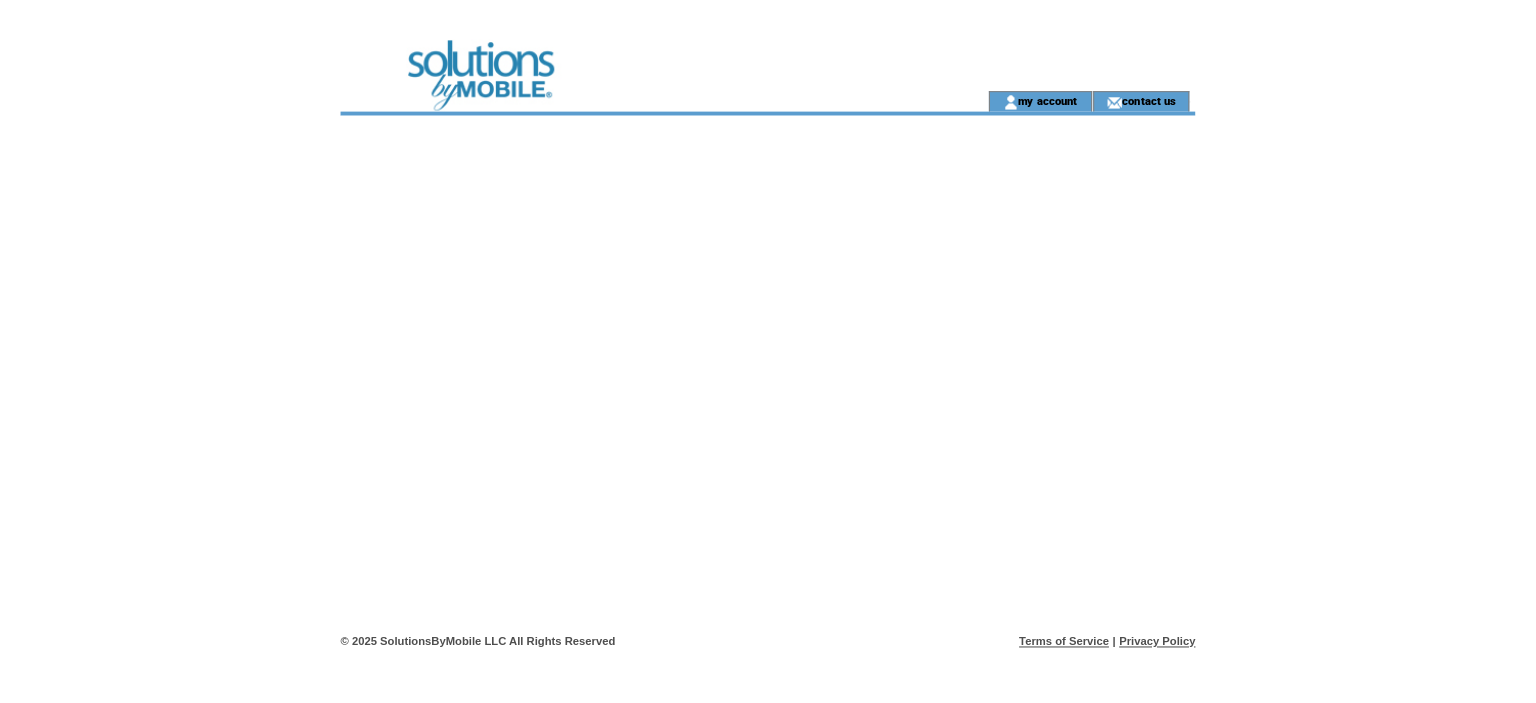 scroll, scrollTop: 0, scrollLeft: 0, axis: both 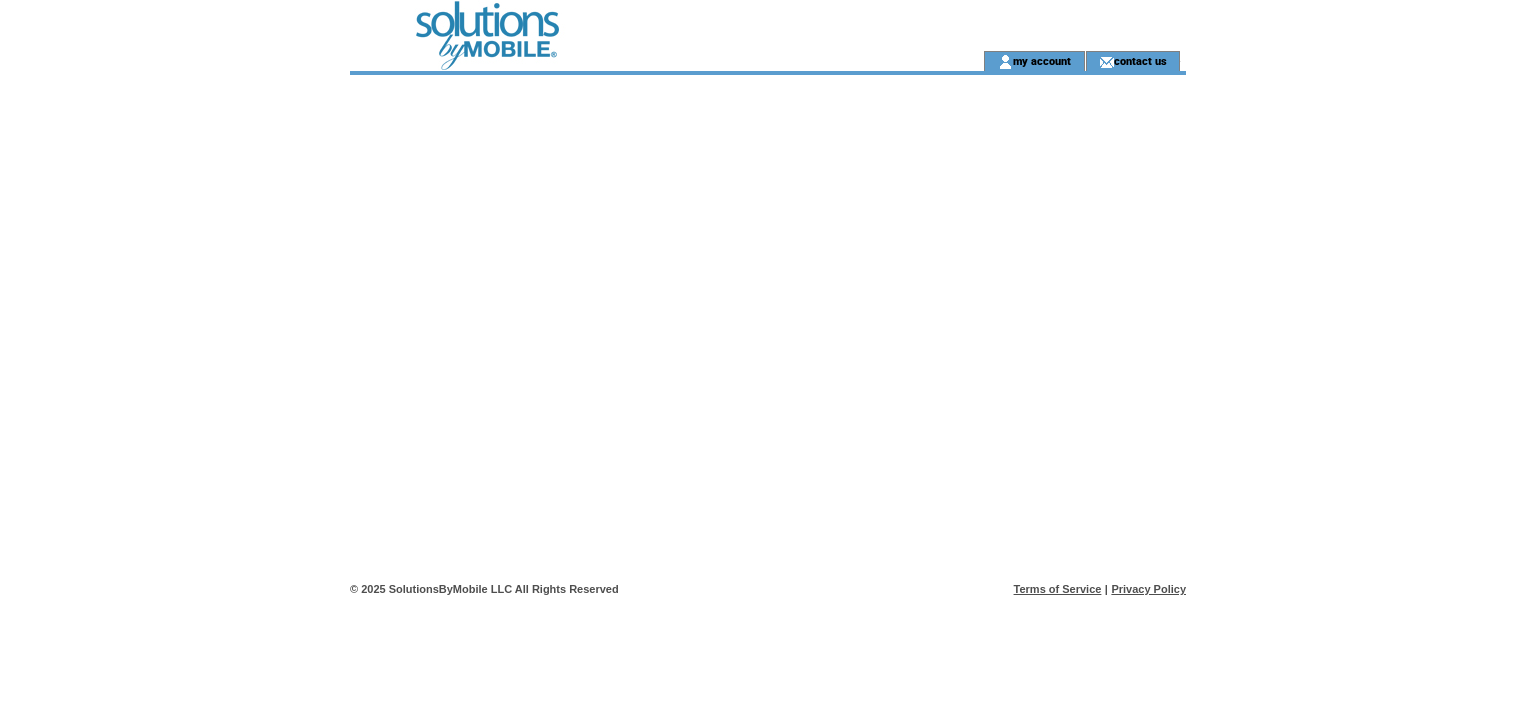 click at bounding box center [768, 325] 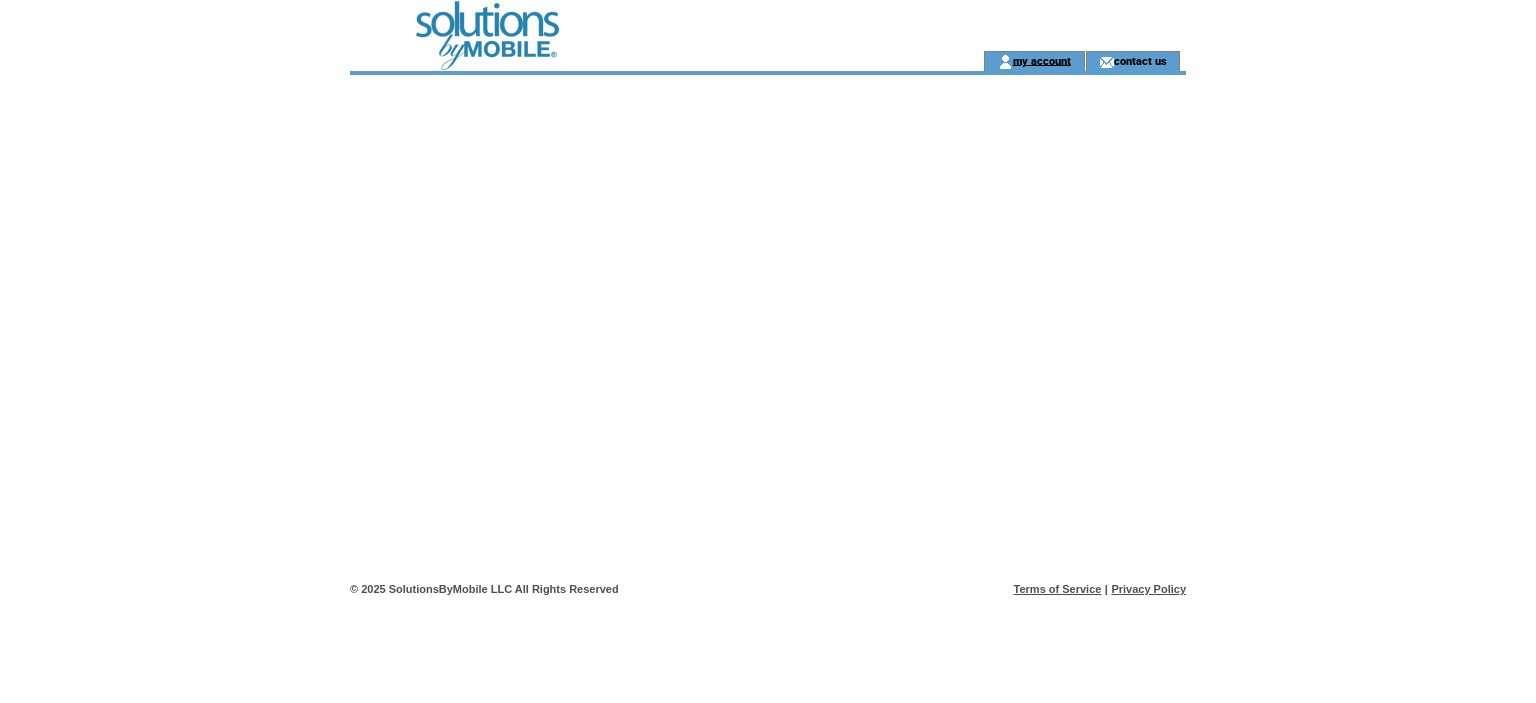click on "my account" at bounding box center (1042, 60) 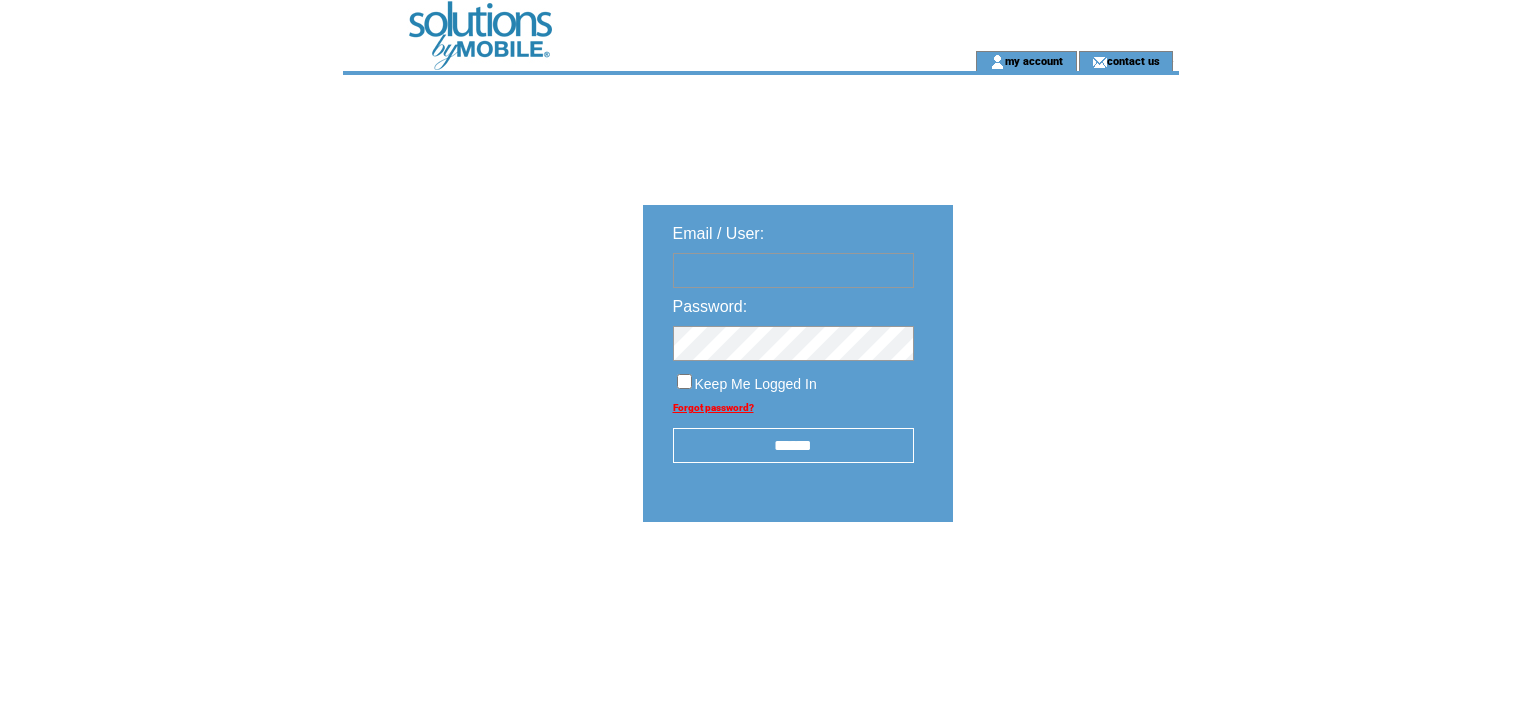 scroll, scrollTop: 0, scrollLeft: 0, axis: both 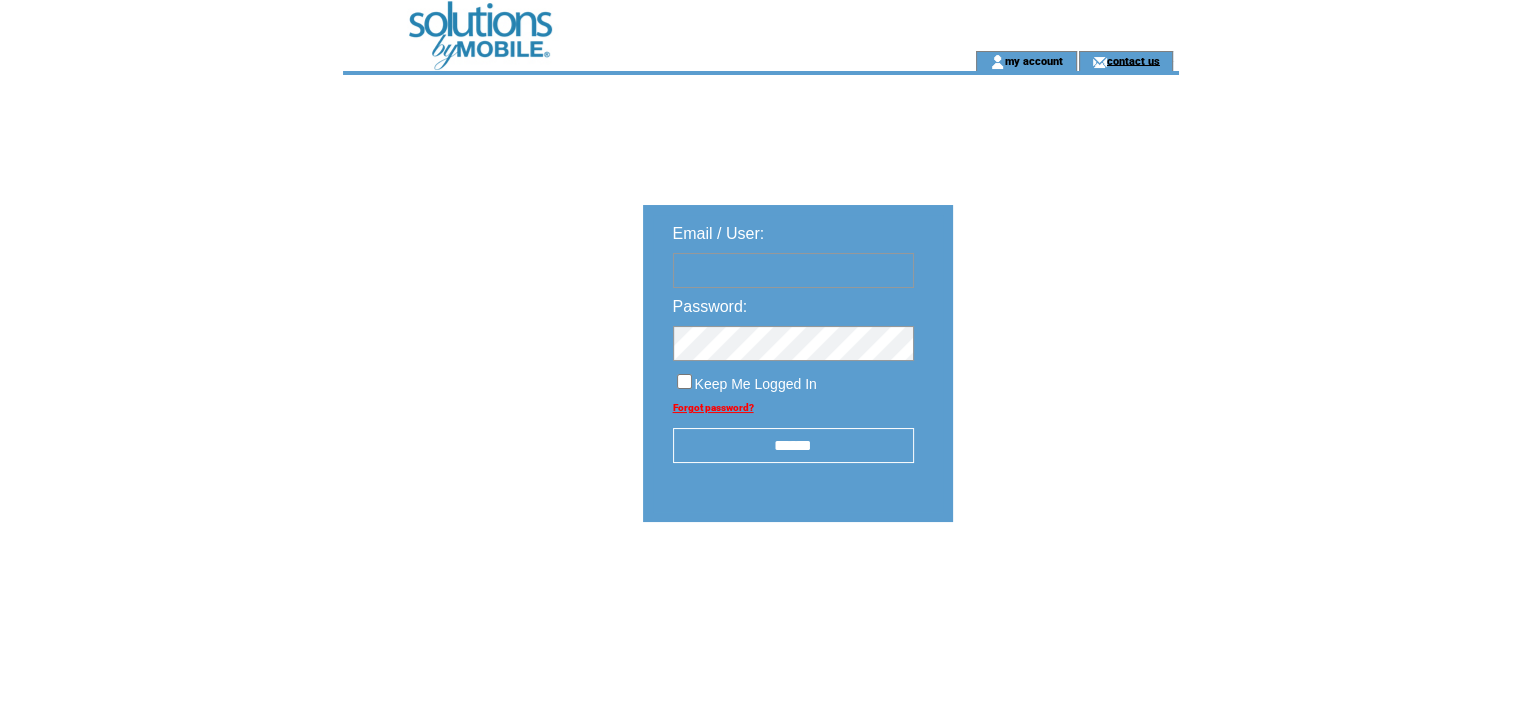 click on "contact us" at bounding box center (1133, 60) 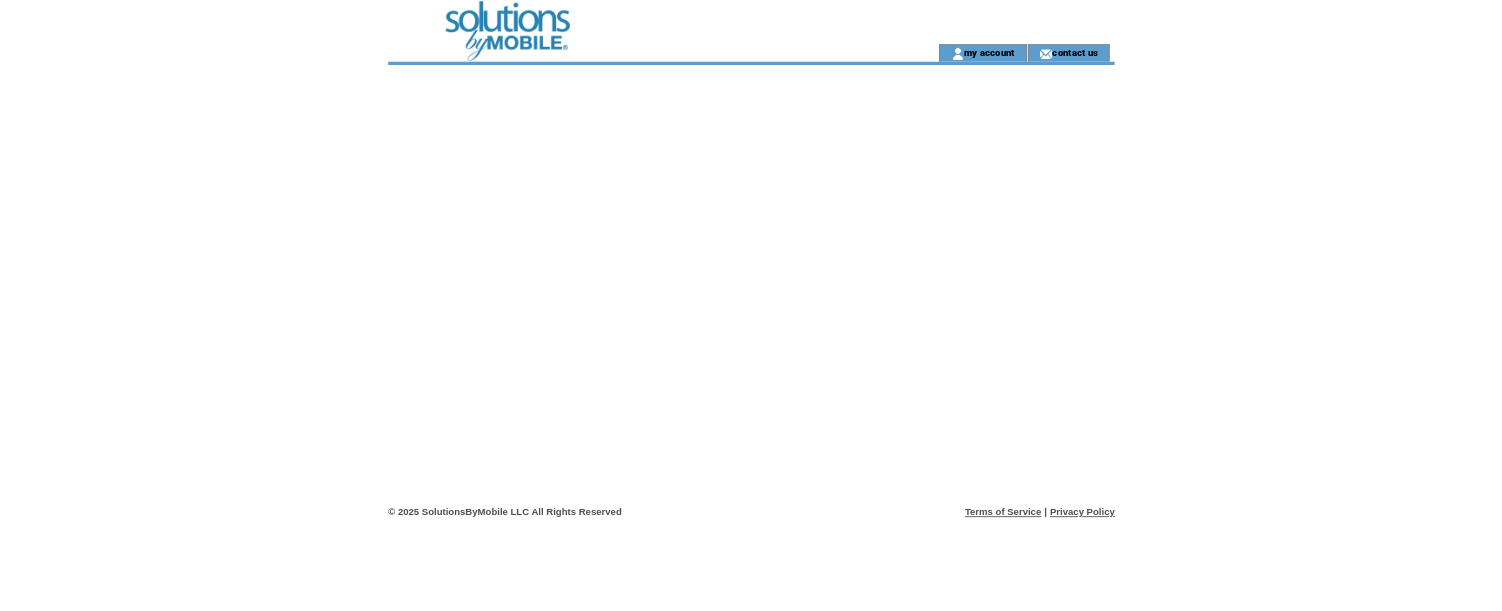 scroll, scrollTop: 0, scrollLeft: 0, axis: both 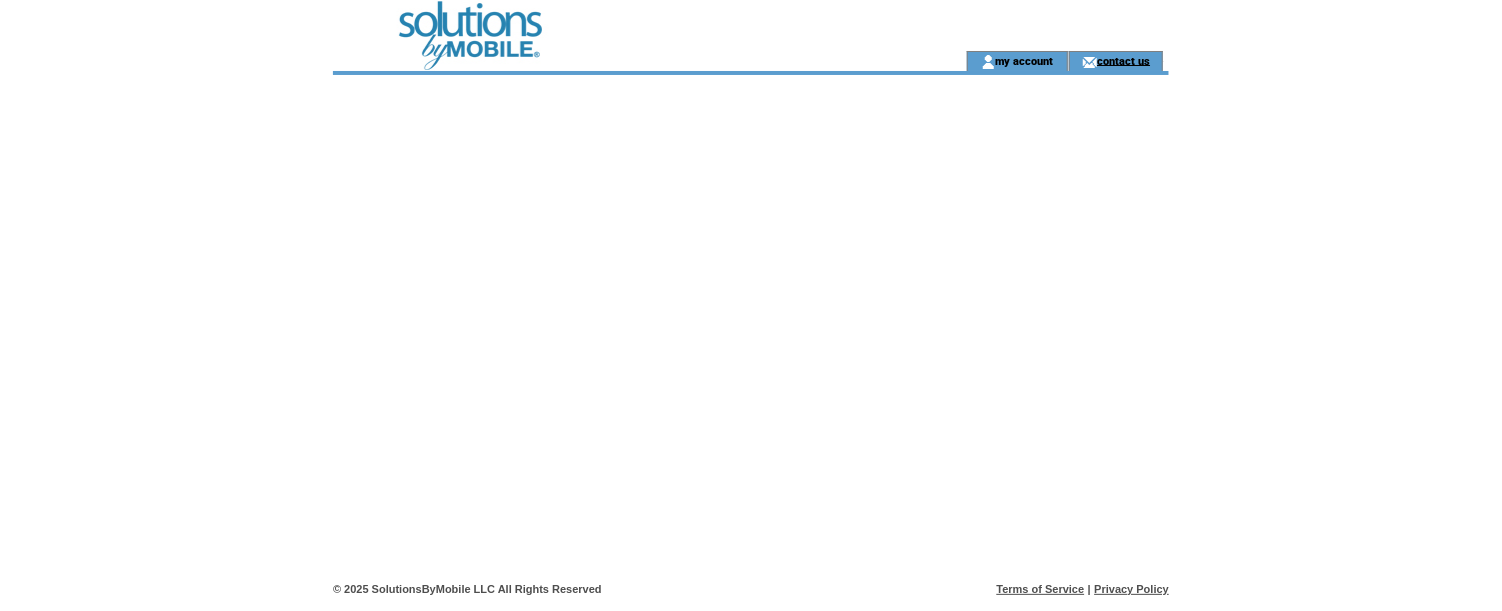 click on "contact us" at bounding box center (1123, 60) 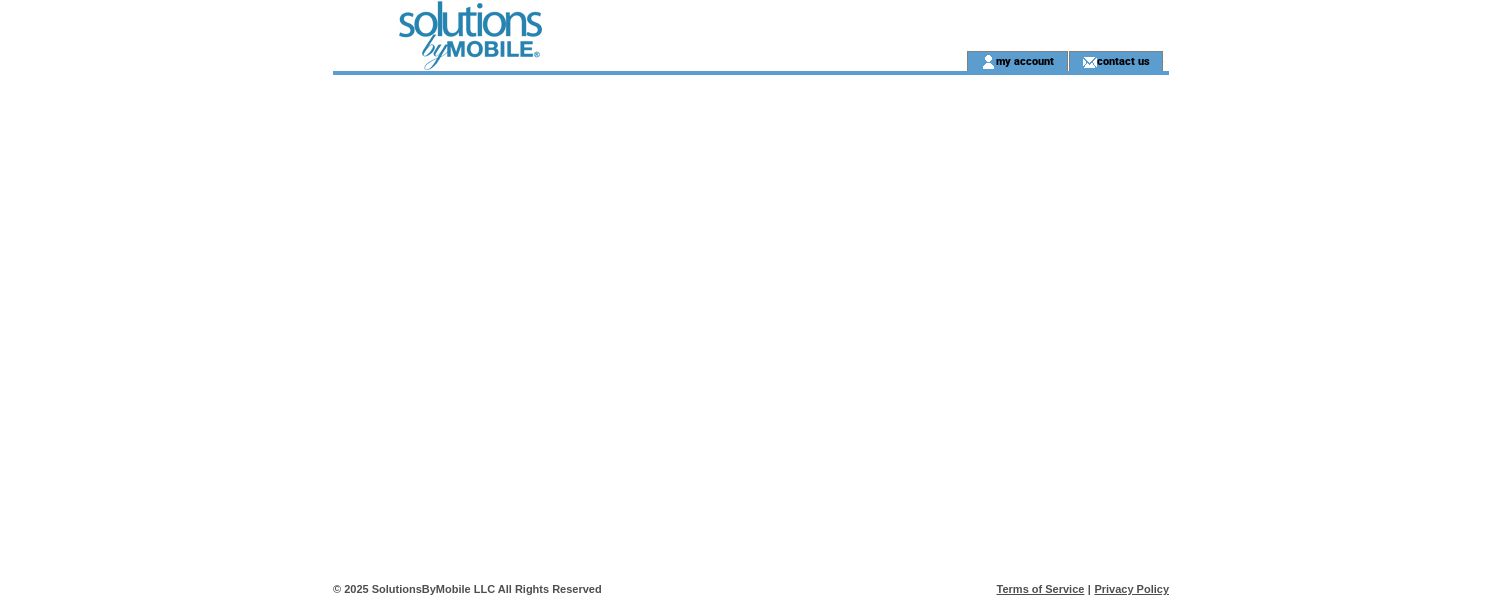 scroll, scrollTop: 0, scrollLeft: 0, axis: both 